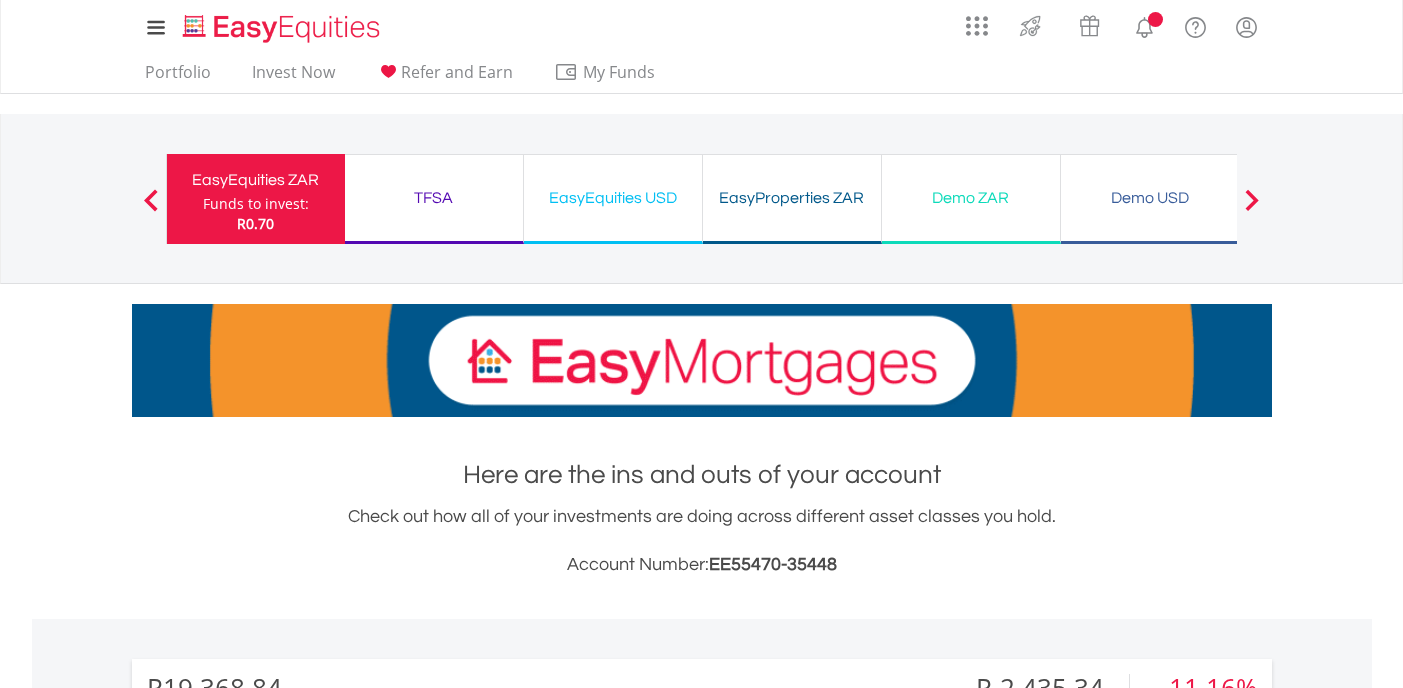 scroll, scrollTop: 0, scrollLeft: 0, axis: both 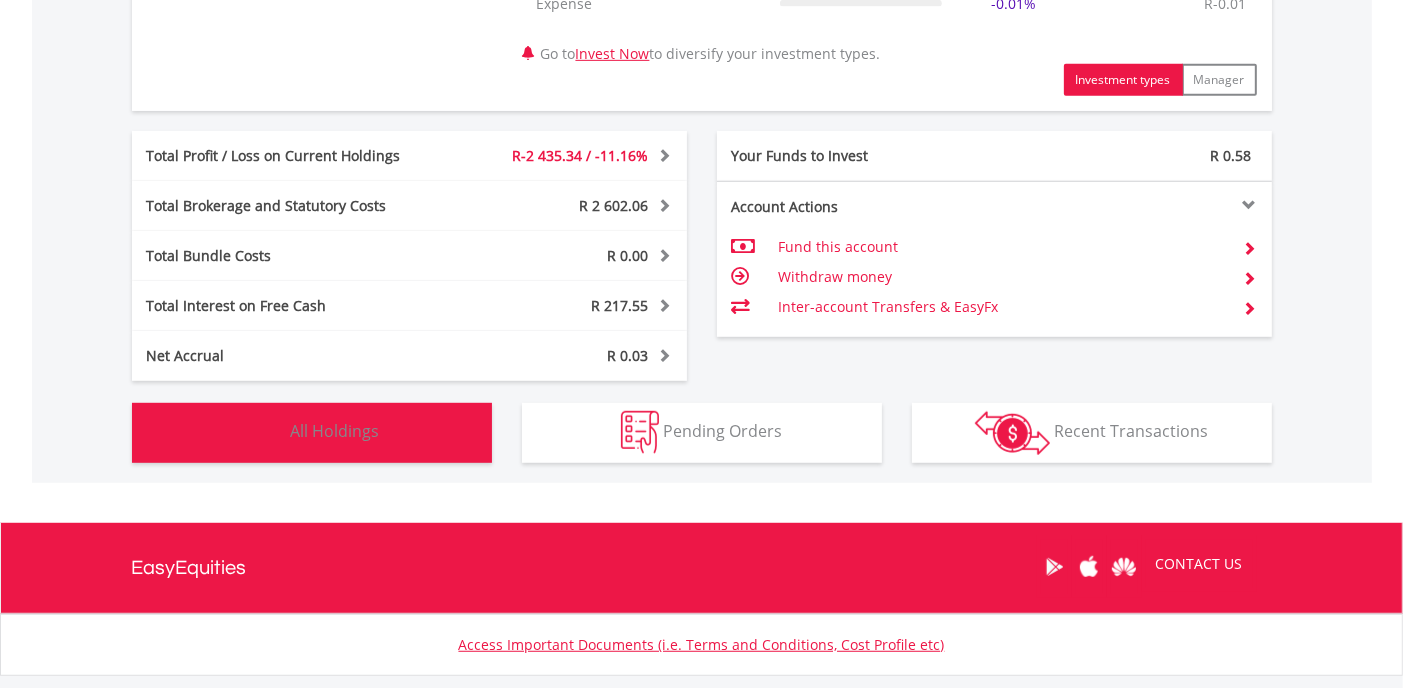 click on "All Holdings" at bounding box center [335, 431] 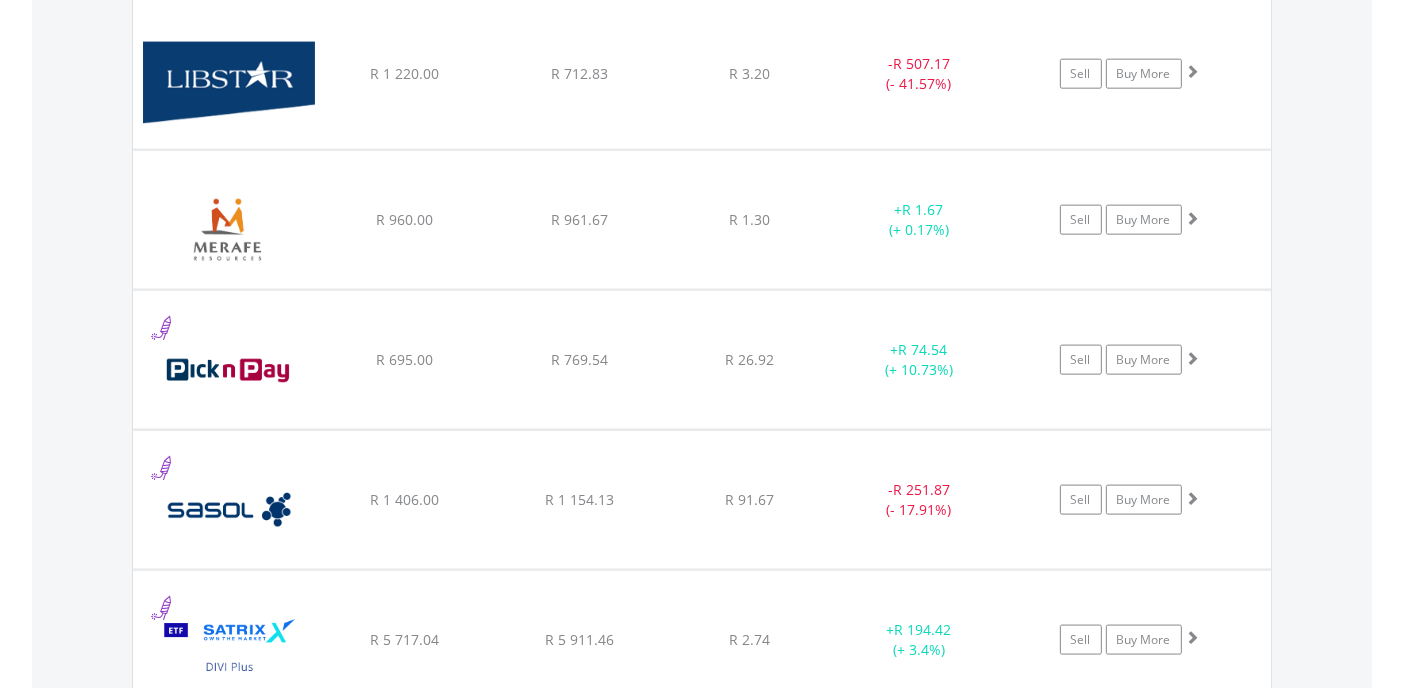 scroll, scrollTop: 2421, scrollLeft: 0, axis: vertical 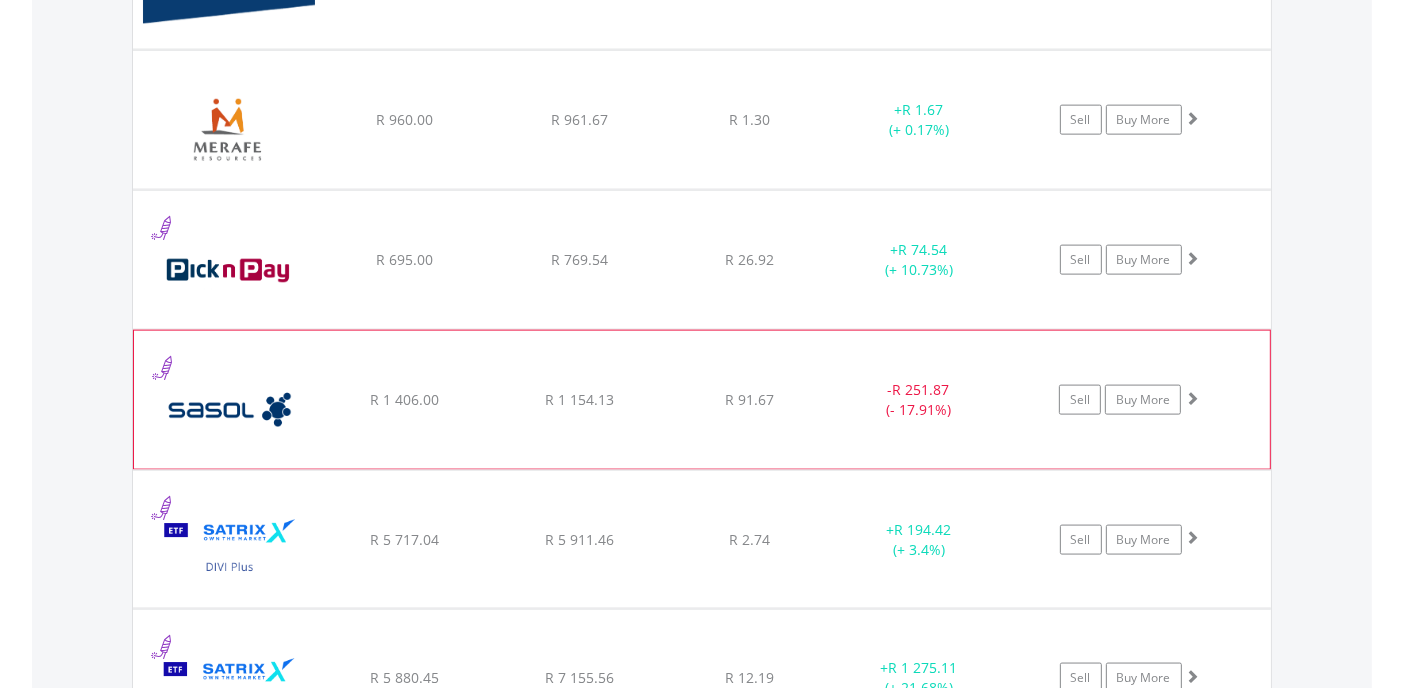 click on "﻿
Sasol Limited
R 1 406.00
R 1 154.13
R 91.67
-  R 251.87 (- 17.91%)
Sell
Buy More" at bounding box center (702, -731) 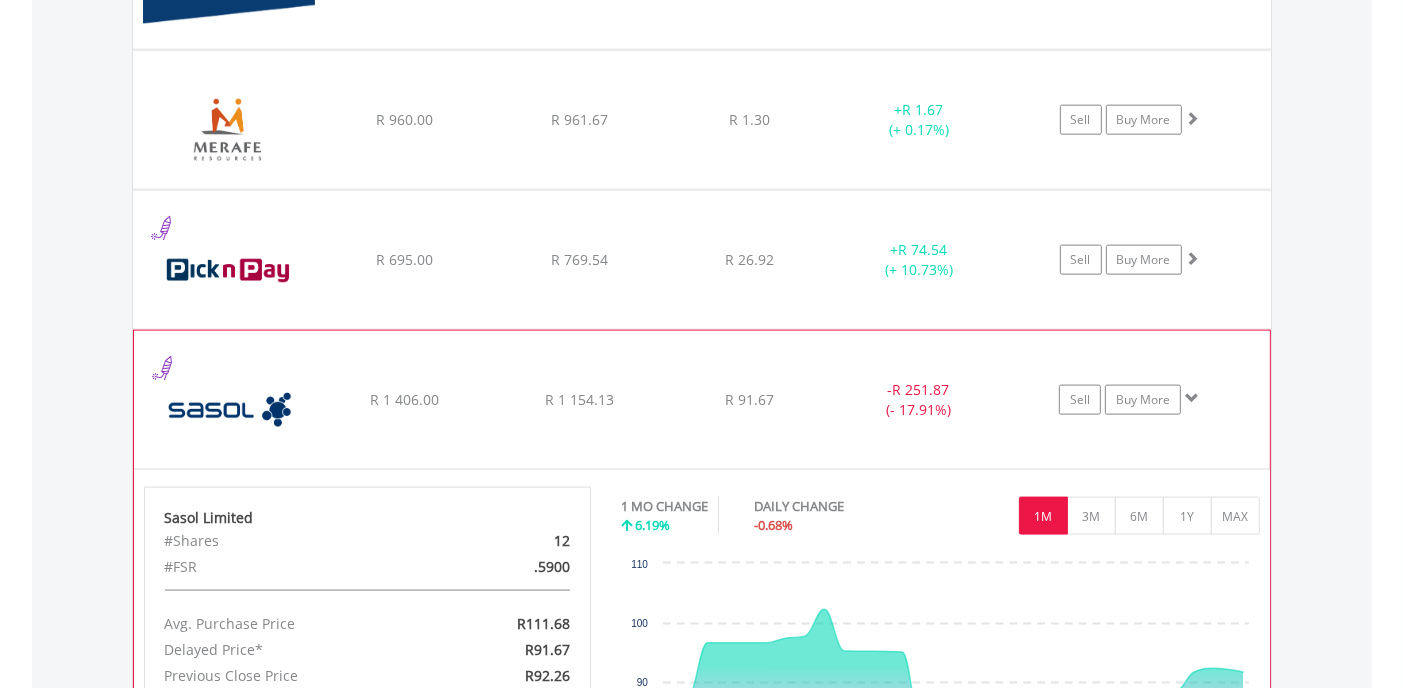 click on "R 91.67" at bounding box center (749, -731) 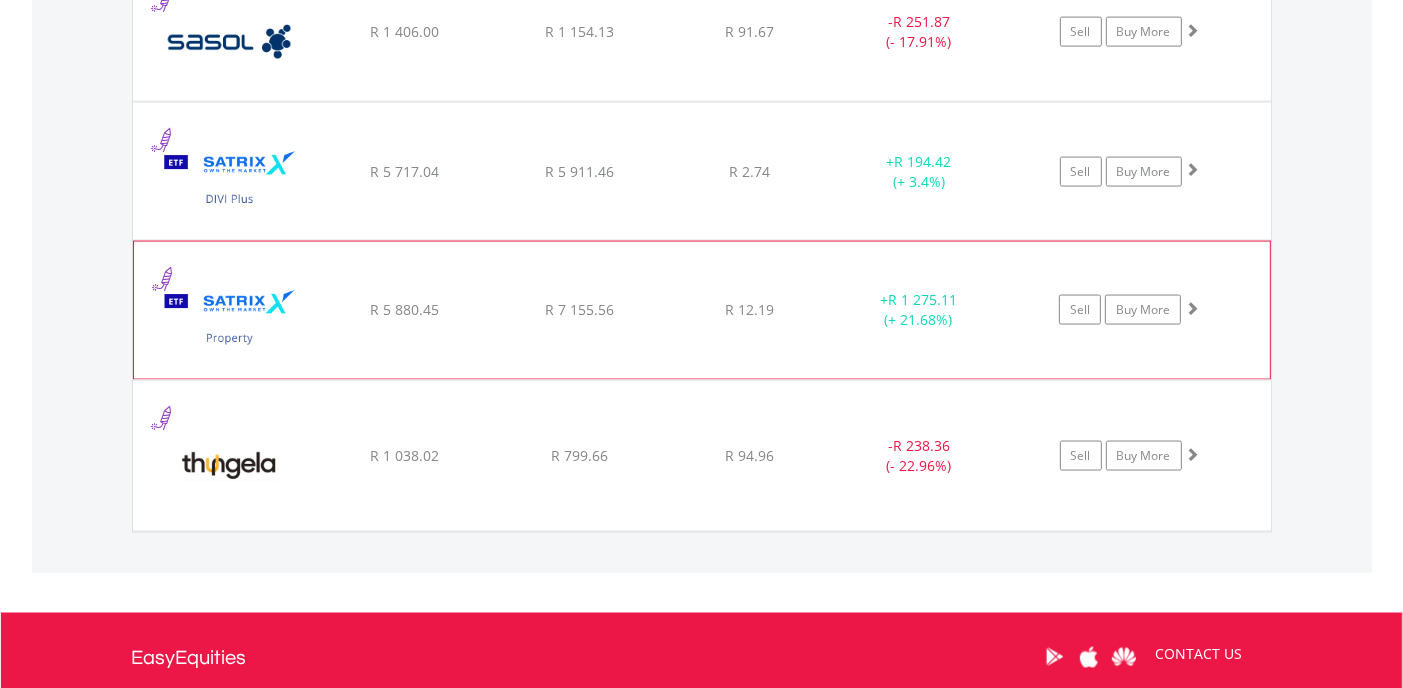 scroll, scrollTop: 2821, scrollLeft: 0, axis: vertical 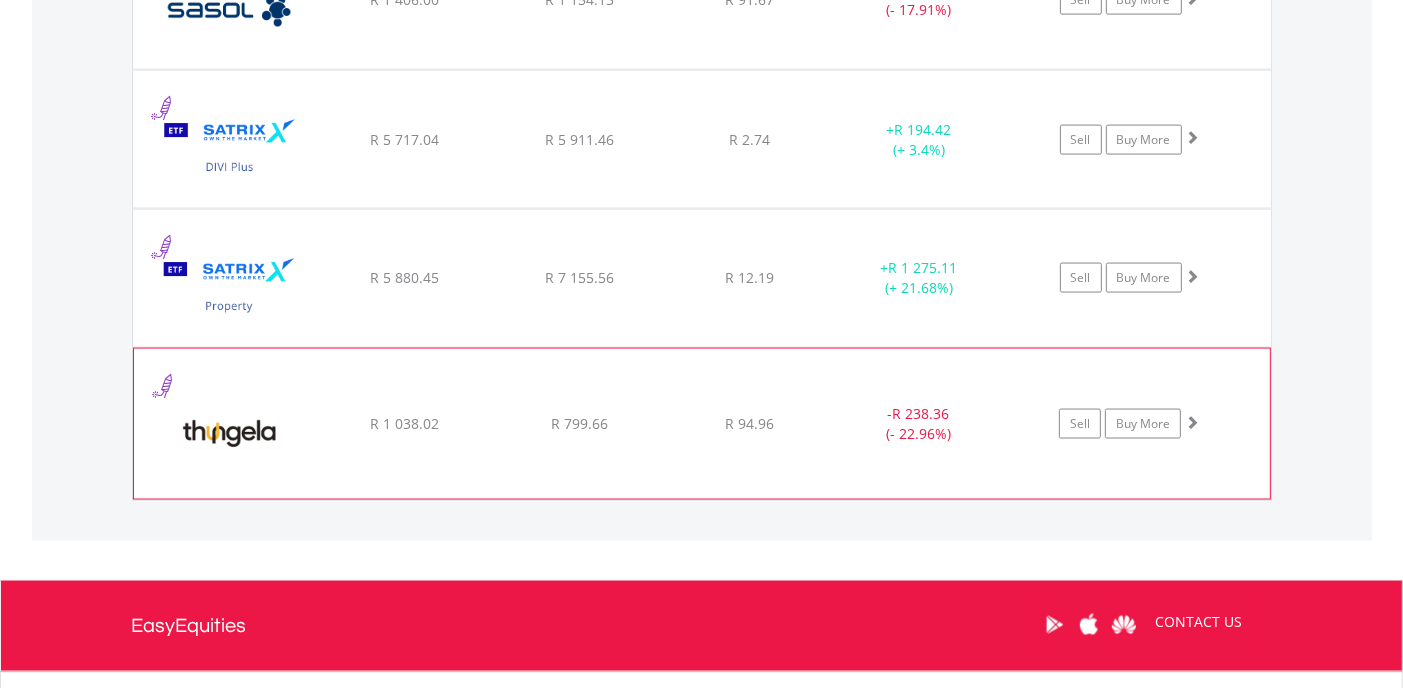 click on "﻿
Thungela Resources Limited
R 1 038.02
R 799.66
R 94.96
-  R 238.36 (- 22.96%)
Sell
Buy More" at bounding box center (702, -1131) 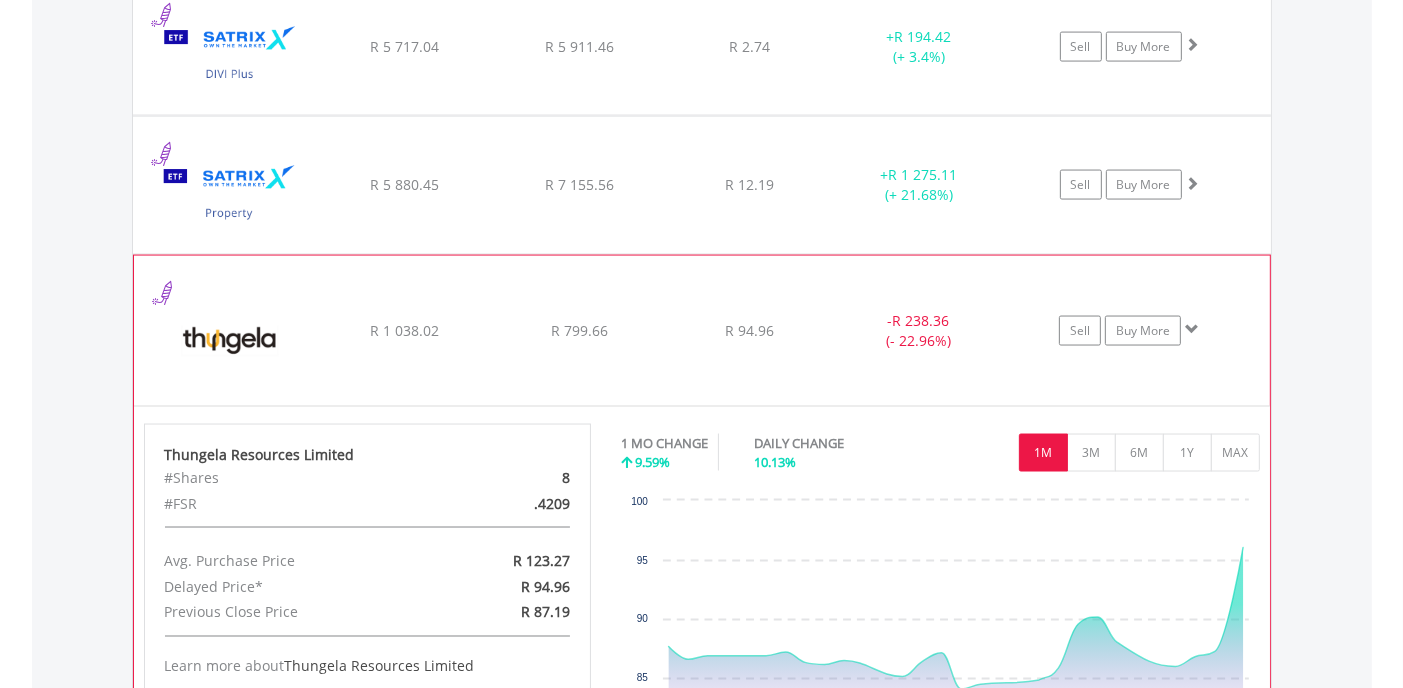 scroll, scrollTop: 3021, scrollLeft: 0, axis: vertical 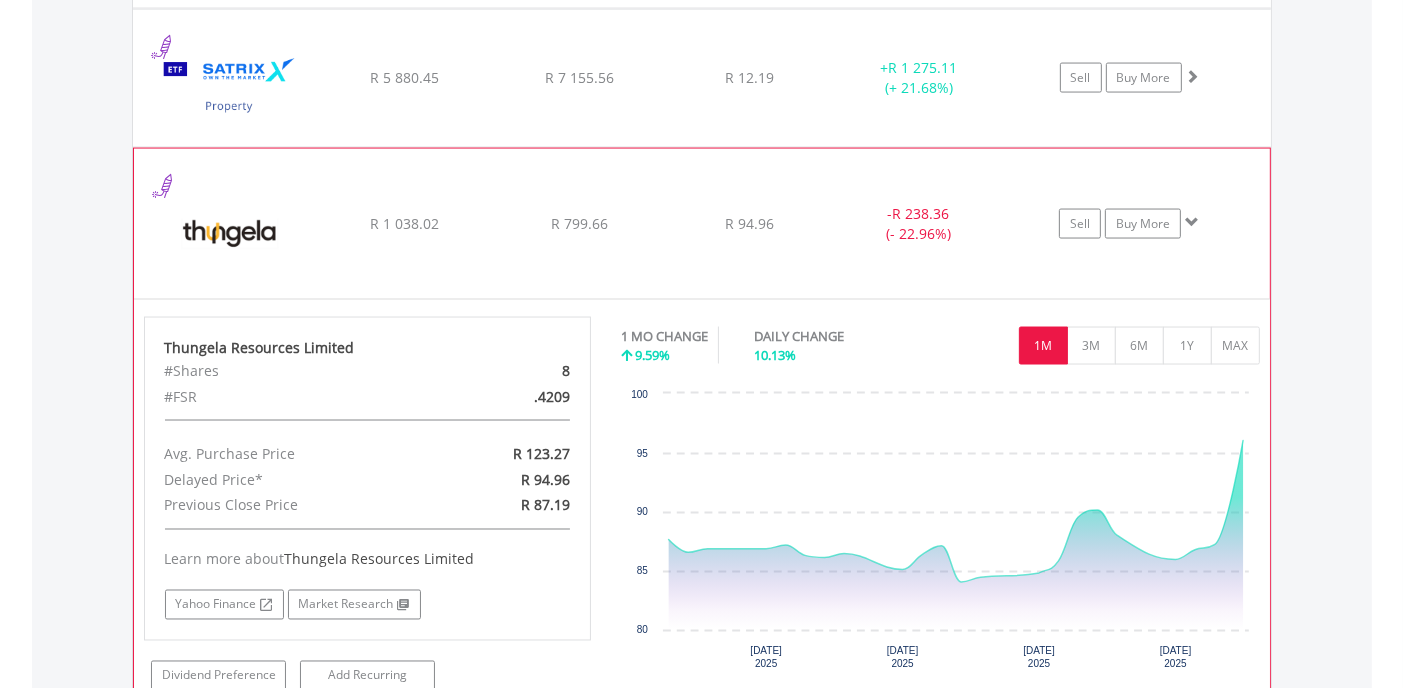 click on "﻿
Thungela Resources Limited
R 1 038.02
R 799.66
R 94.96
-  R 238.36 (- 22.96%)
Sell
Buy More" at bounding box center [702, -1331] 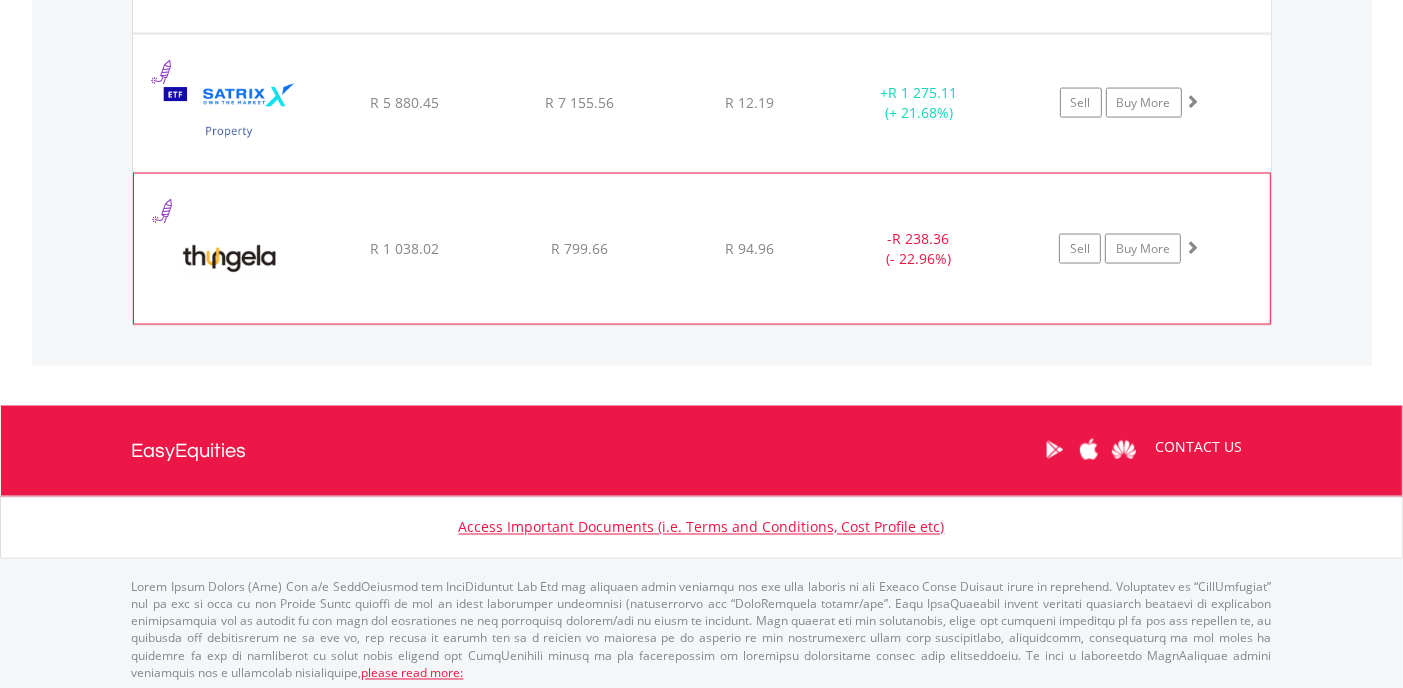 scroll, scrollTop: 2796, scrollLeft: 0, axis: vertical 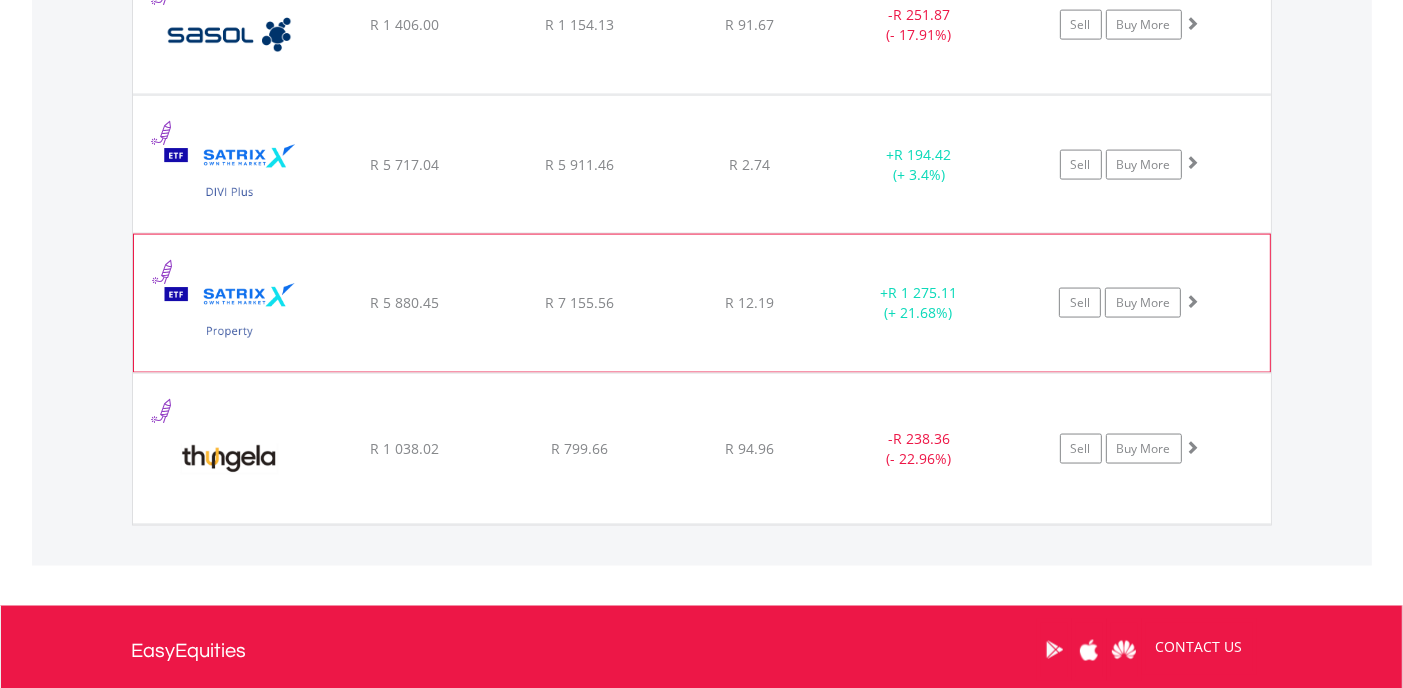 click on "R 12.19" at bounding box center [749, -1106] 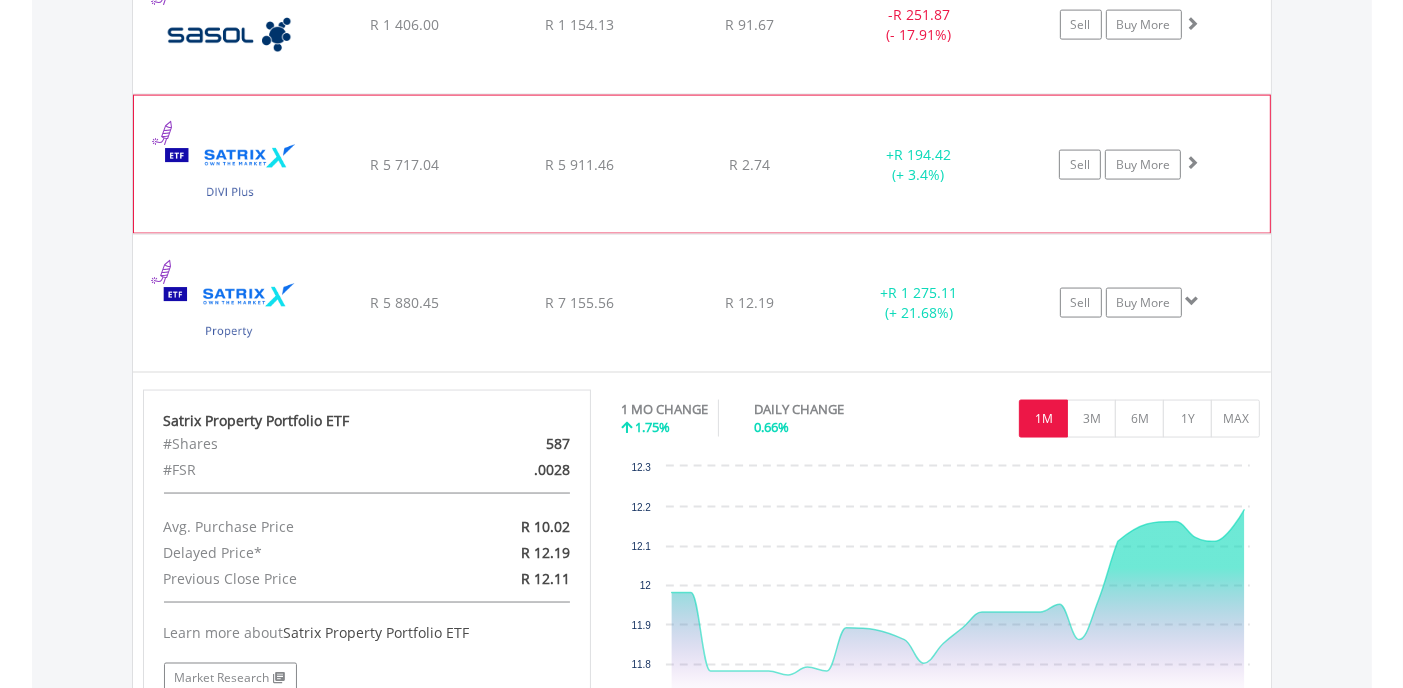 click on "﻿
Satrix DIVI ETF
R 5 717.04
R 5 911.46
R 2.74
+  R 194.42 (+ 3.4%)
Sell
Buy More" at bounding box center (702, -1106) 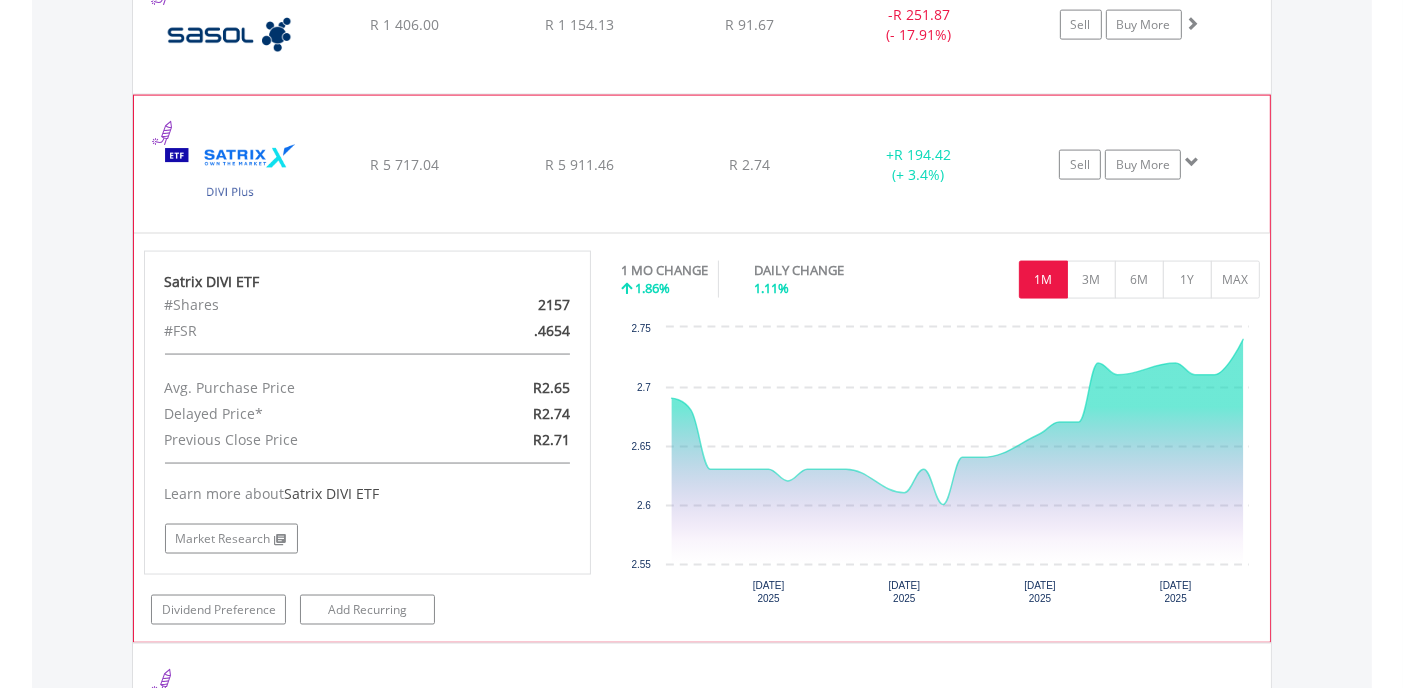 click on "﻿
Satrix DIVI ETF
R 5 717.04
R 5 911.46
R 2.74
+  R 194.42 (+ 3.4%)
Sell
Buy More" at bounding box center [702, -1106] 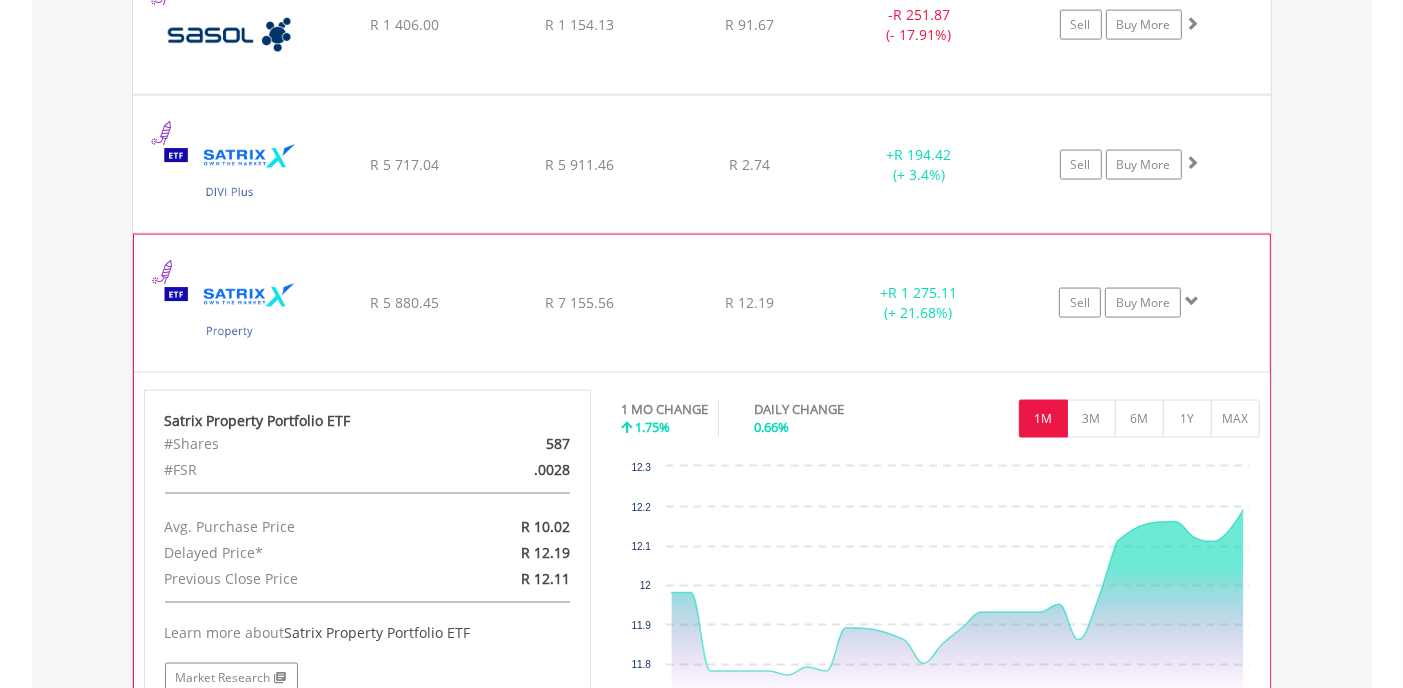 click on "﻿
Satrix Property Portfolio ETF
R 5 880.45
R 7 155.56
R 12.19
+  R 1 275.11 (+ 21.68%)
Sell
Buy More" at bounding box center [702, -1106] 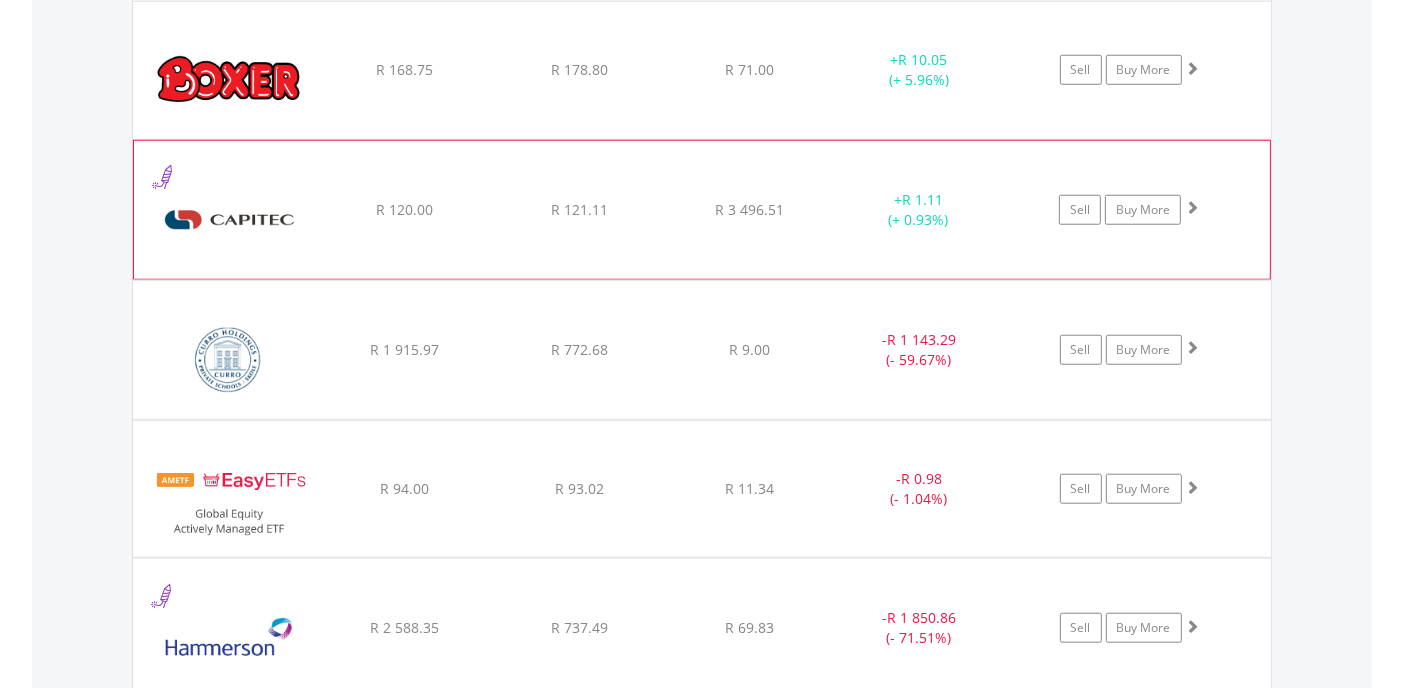 scroll, scrollTop: 1396, scrollLeft: 0, axis: vertical 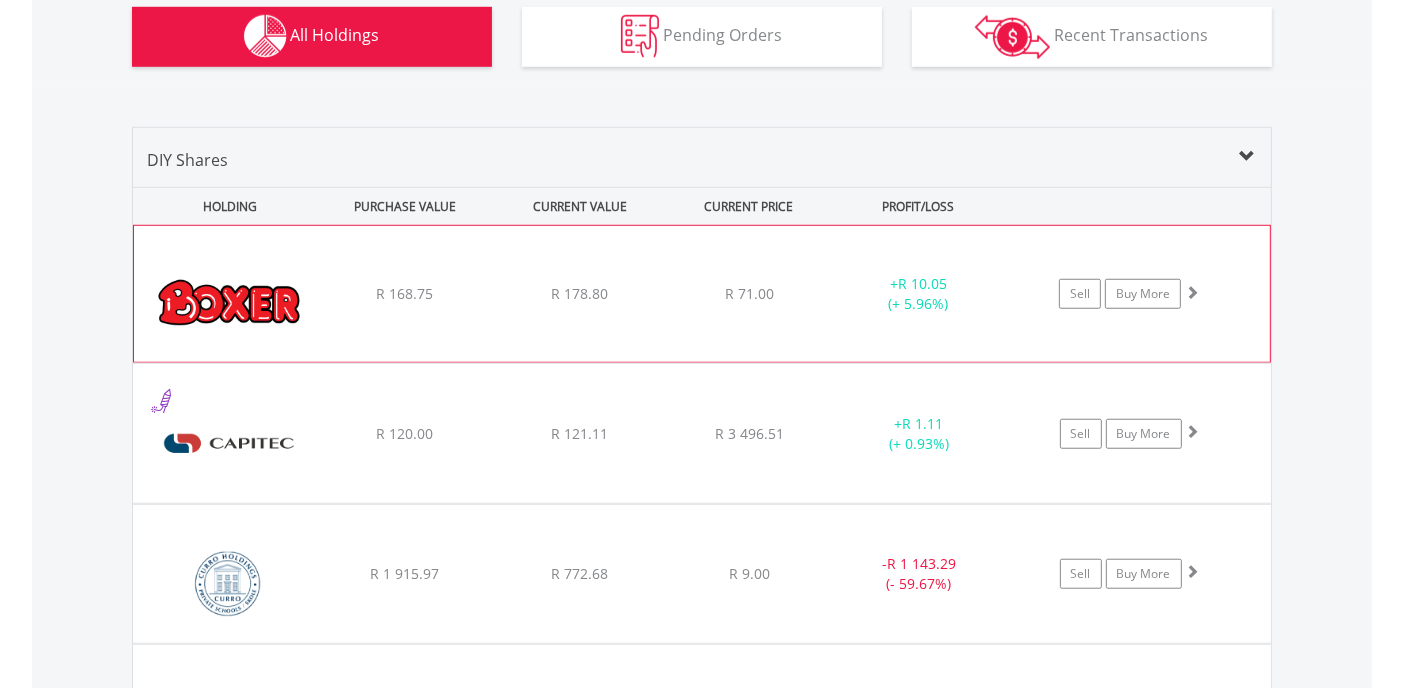 click on "﻿
Boxer Retail Limited
R 168.75
R 178.80
R 71.00
+  R 10.05 (+ 5.96%)
Sell
Buy More" at bounding box center (702, 294) 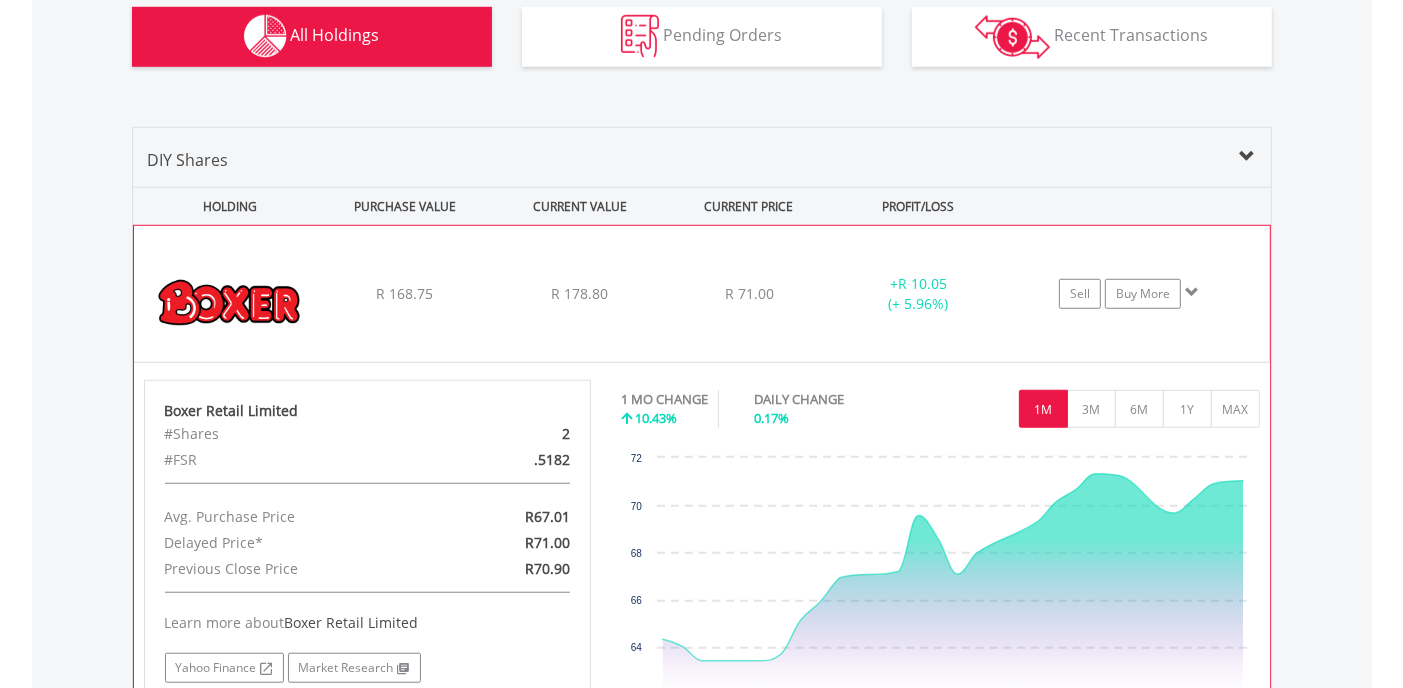 click on "﻿
Boxer Retail Limited
R 168.75
R 178.80
R 71.00
+  R 10.05 (+ 5.96%)
Sell
Buy More" at bounding box center (702, 294) 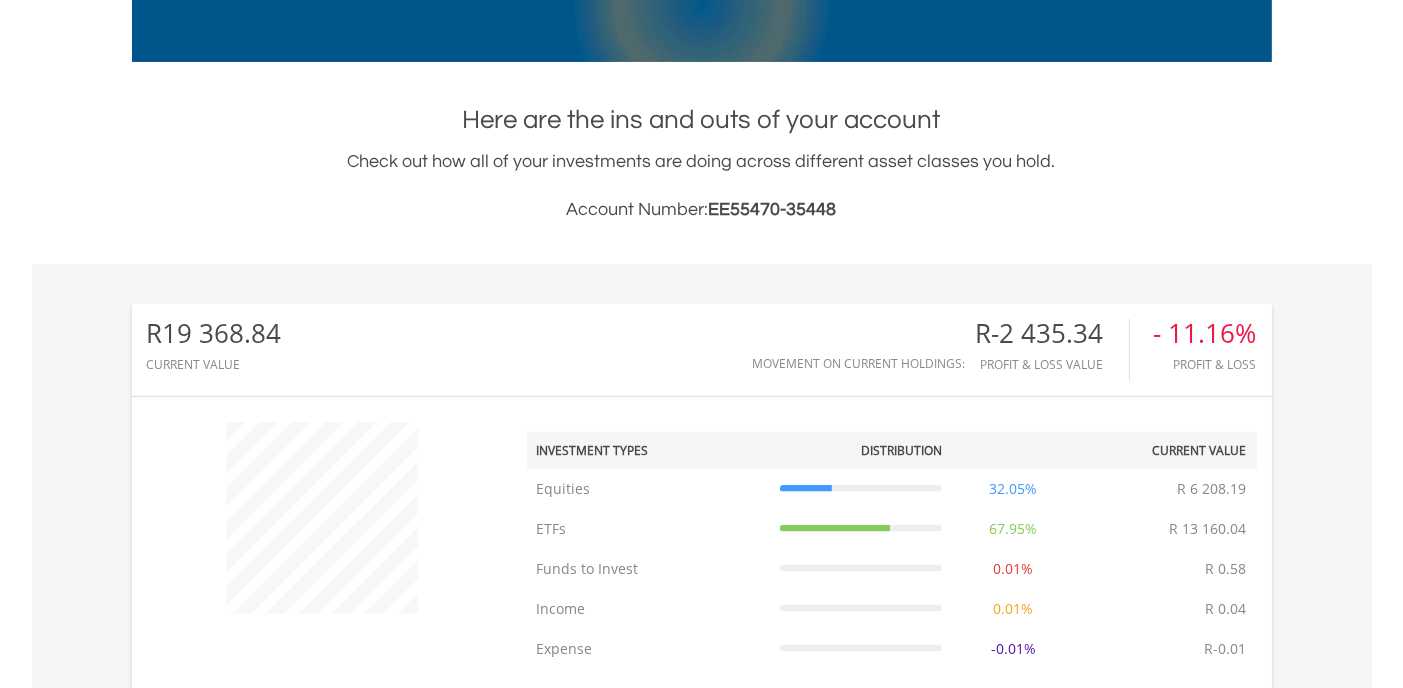 scroll, scrollTop: 0, scrollLeft: 0, axis: both 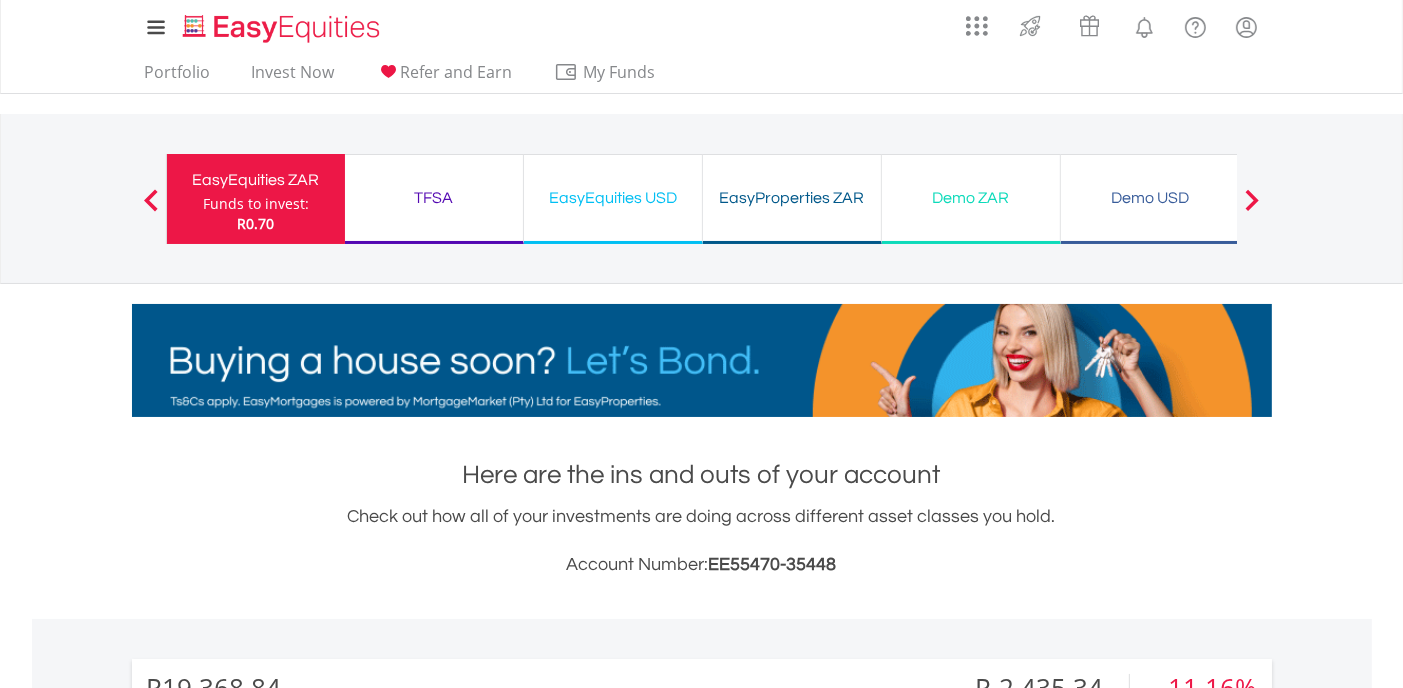click on "EasyEquities USD" at bounding box center [613, 198] 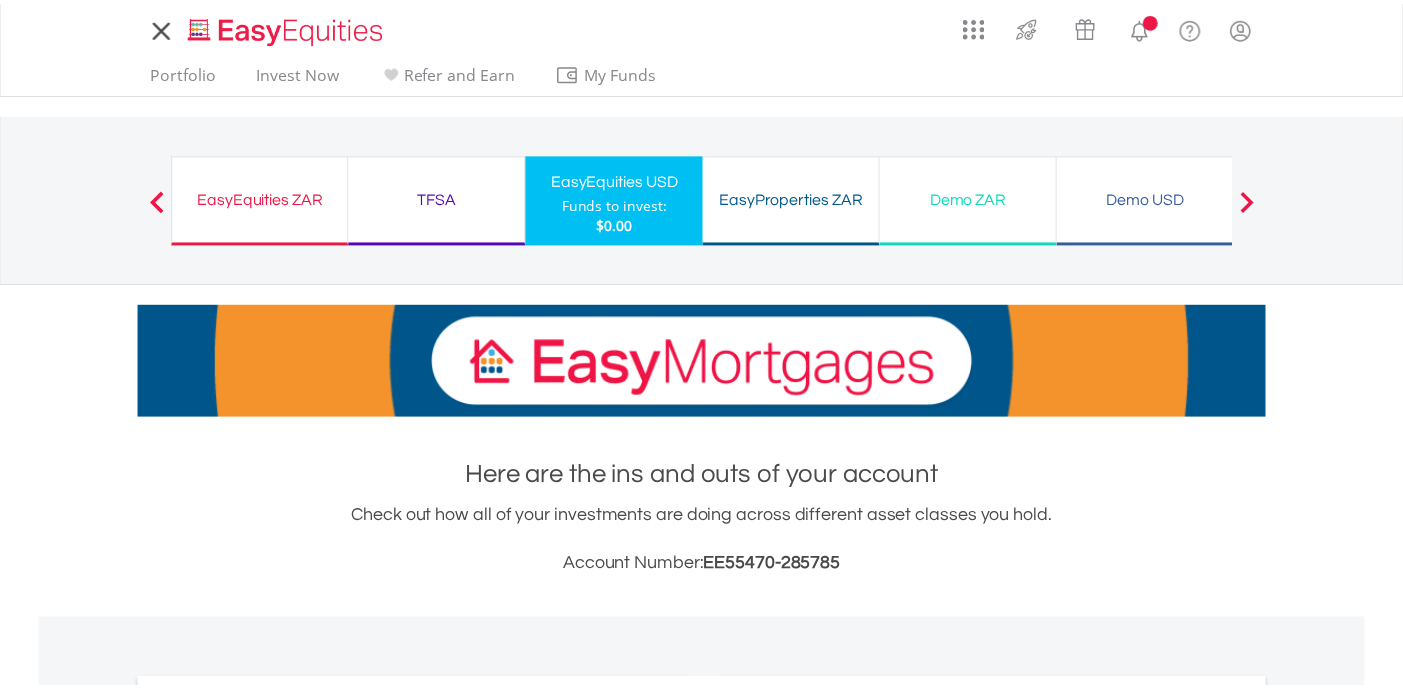 scroll, scrollTop: 0, scrollLeft: 0, axis: both 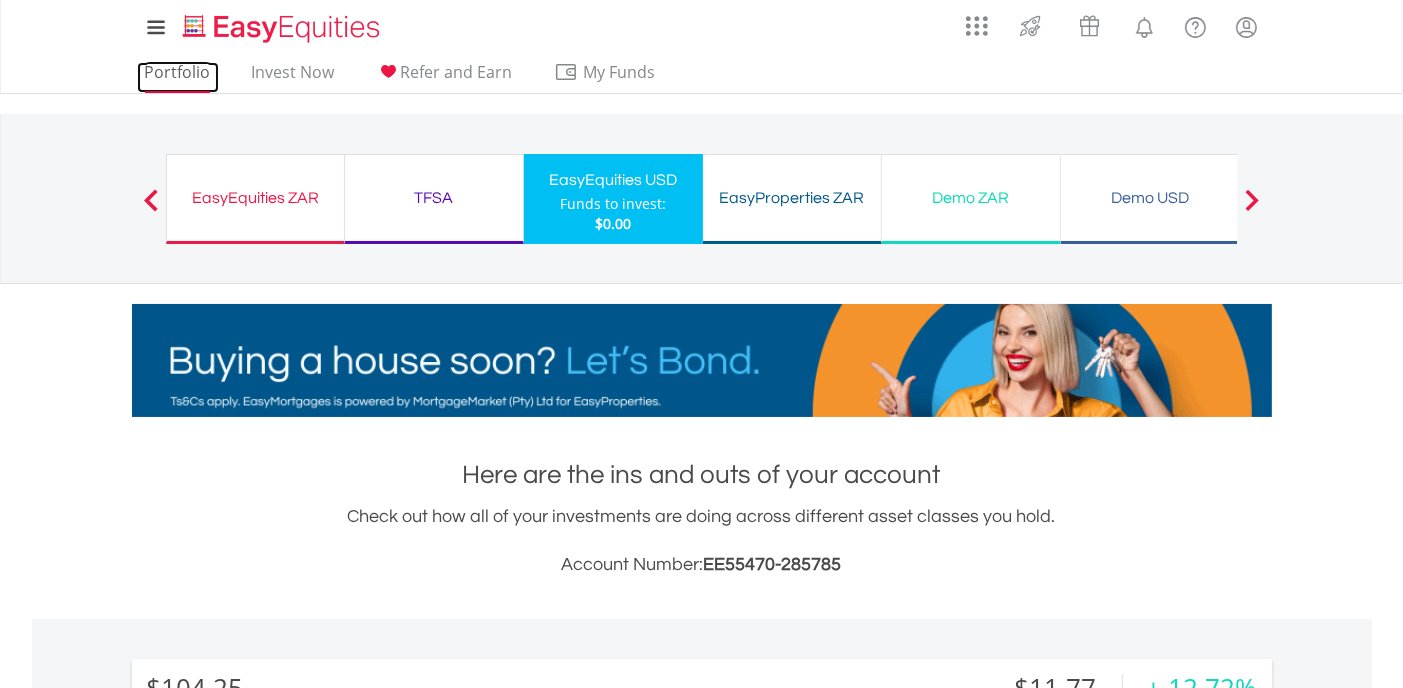 click on "Portfolio" at bounding box center (178, 77) 